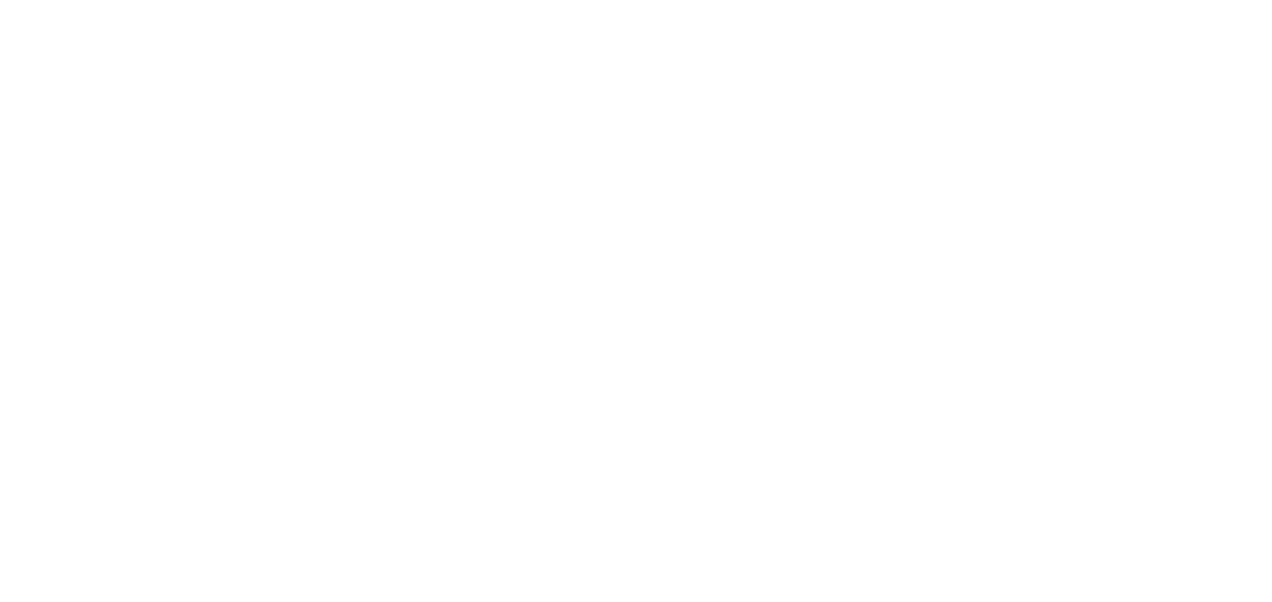 scroll, scrollTop: 0, scrollLeft: 0, axis: both 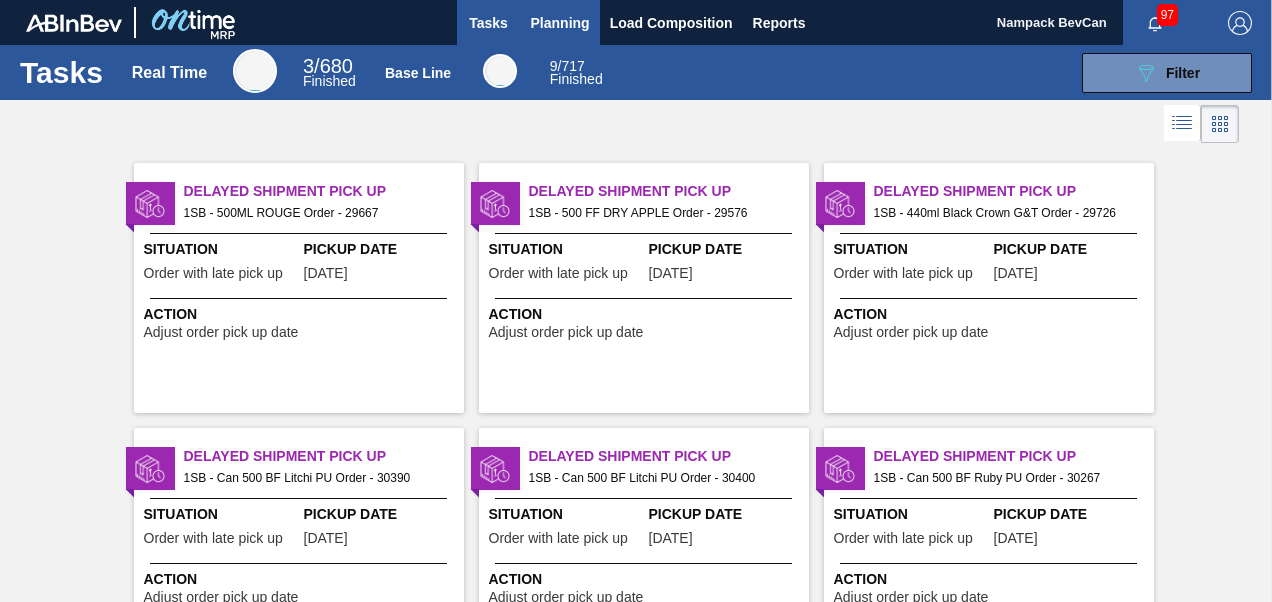 click on "Planning" at bounding box center [560, 23] 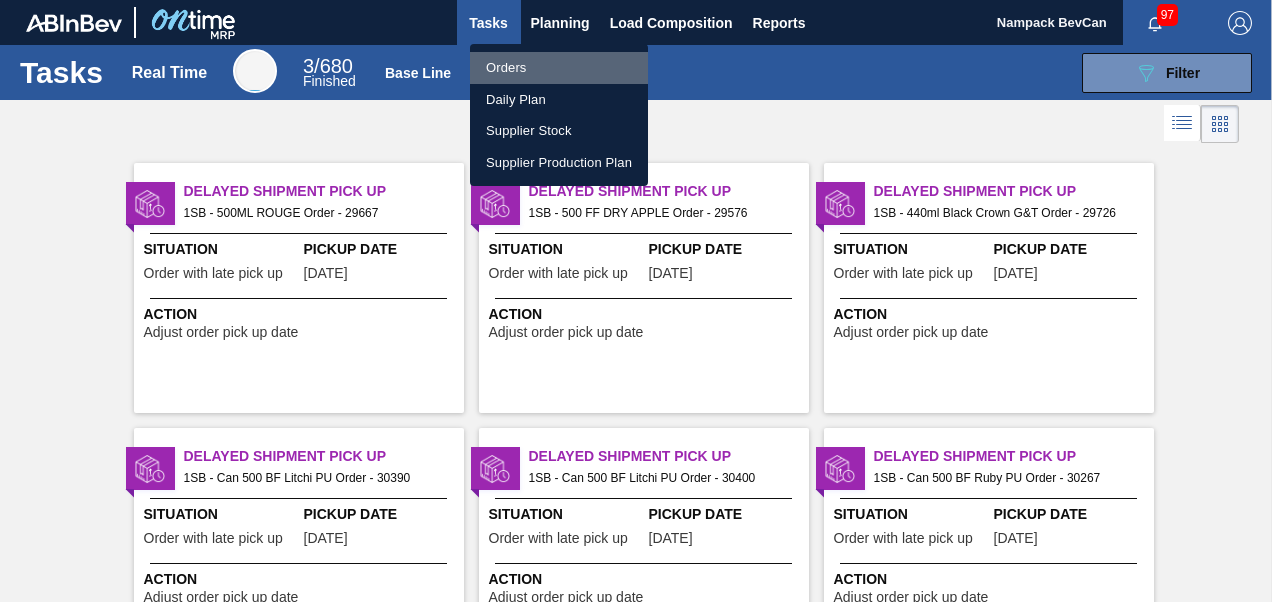 click on "Orders" at bounding box center (559, 68) 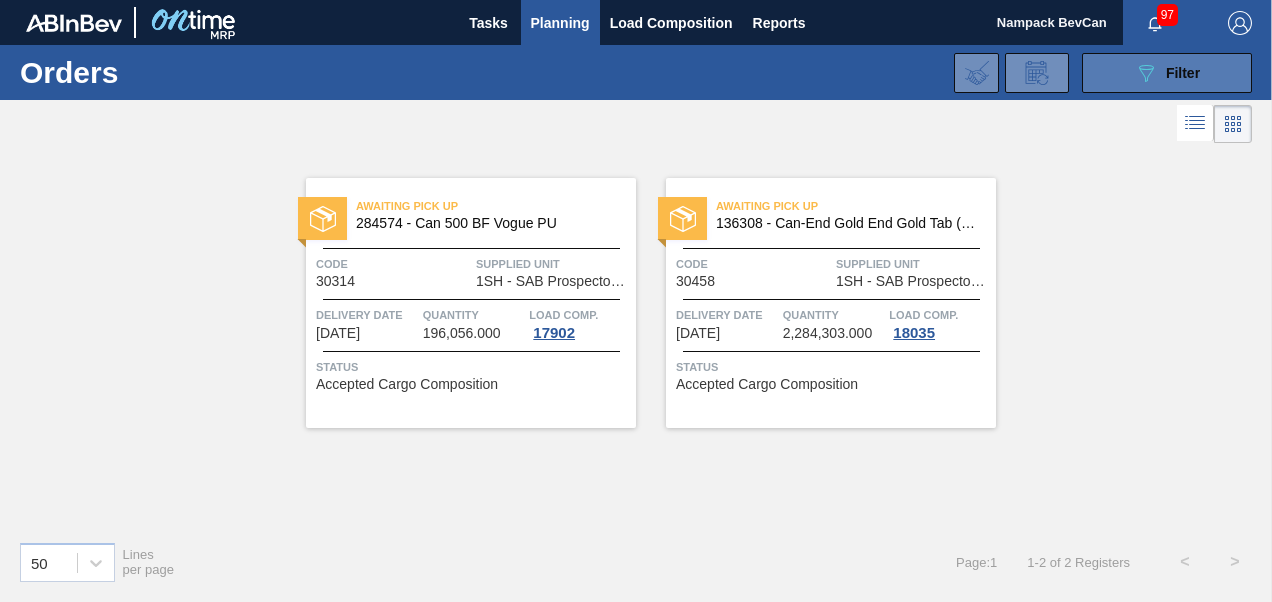 click on "089F7B8B-B2A5-4AFE-B5C0-19BA573D28AC" 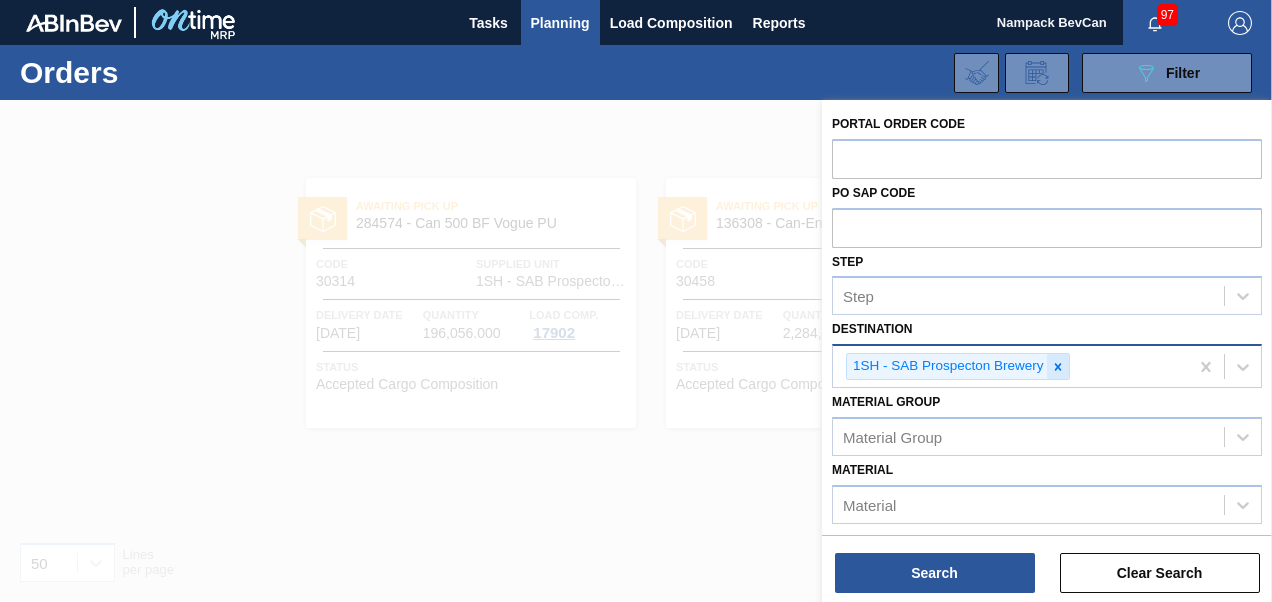 click 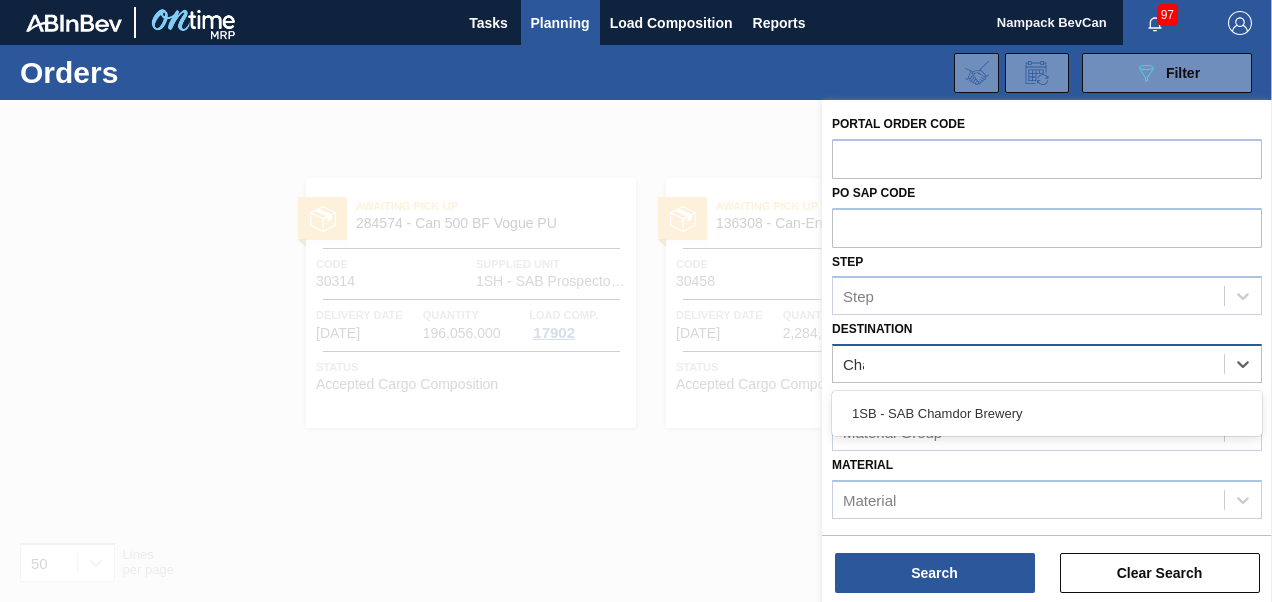 type on "Cham" 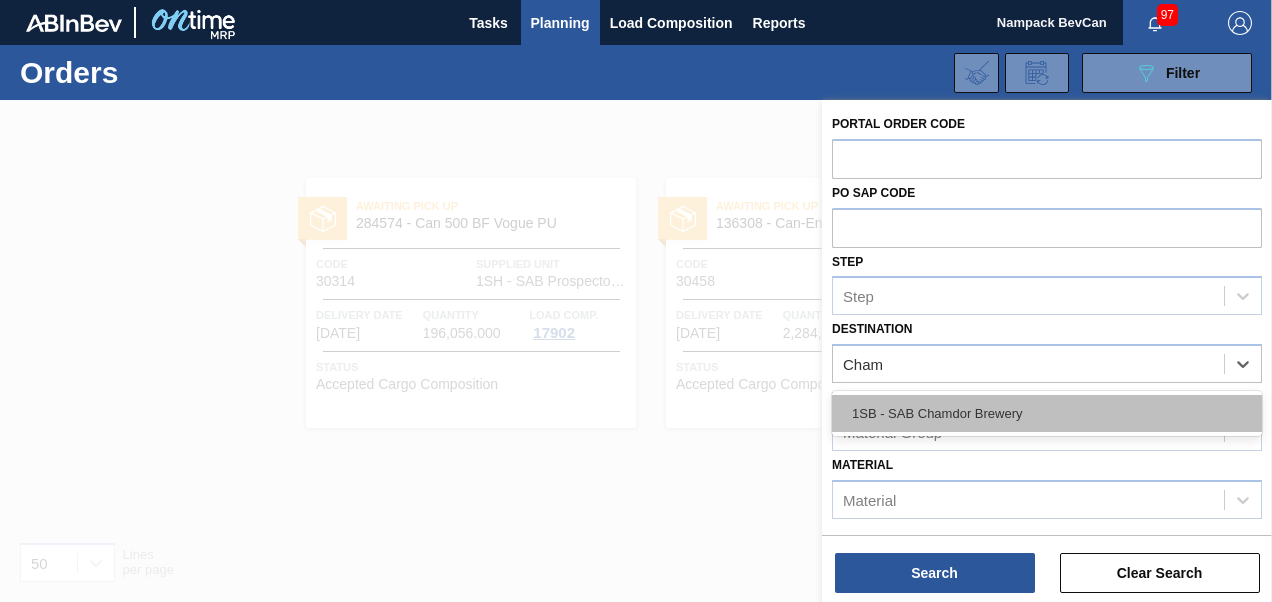 click on "1SB - SAB Chamdor Brewery" at bounding box center [1047, 413] 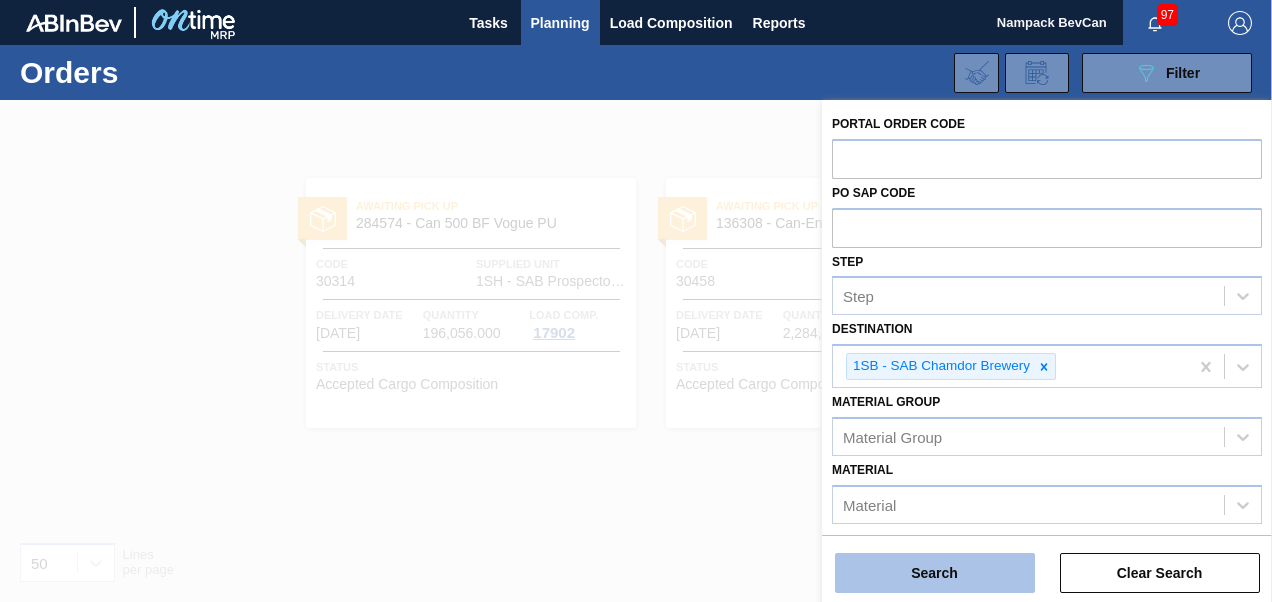 click on "Search" at bounding box center [935, 573] 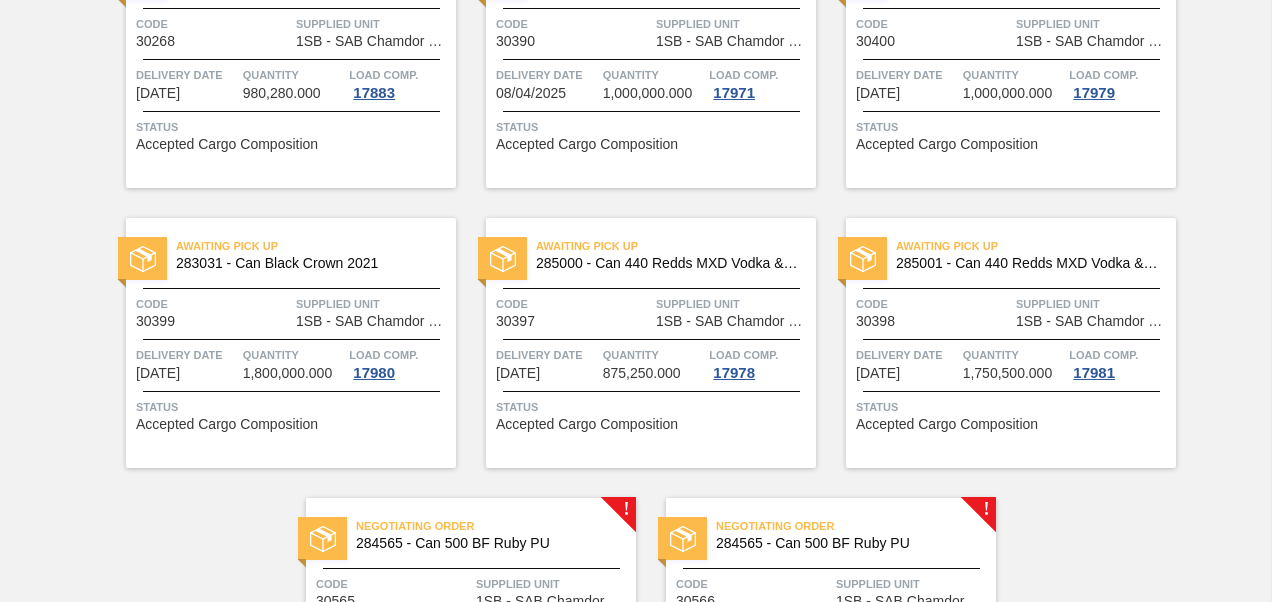 scroll, scrollTop: 1000, scrollLeft: 0, axis: vertical 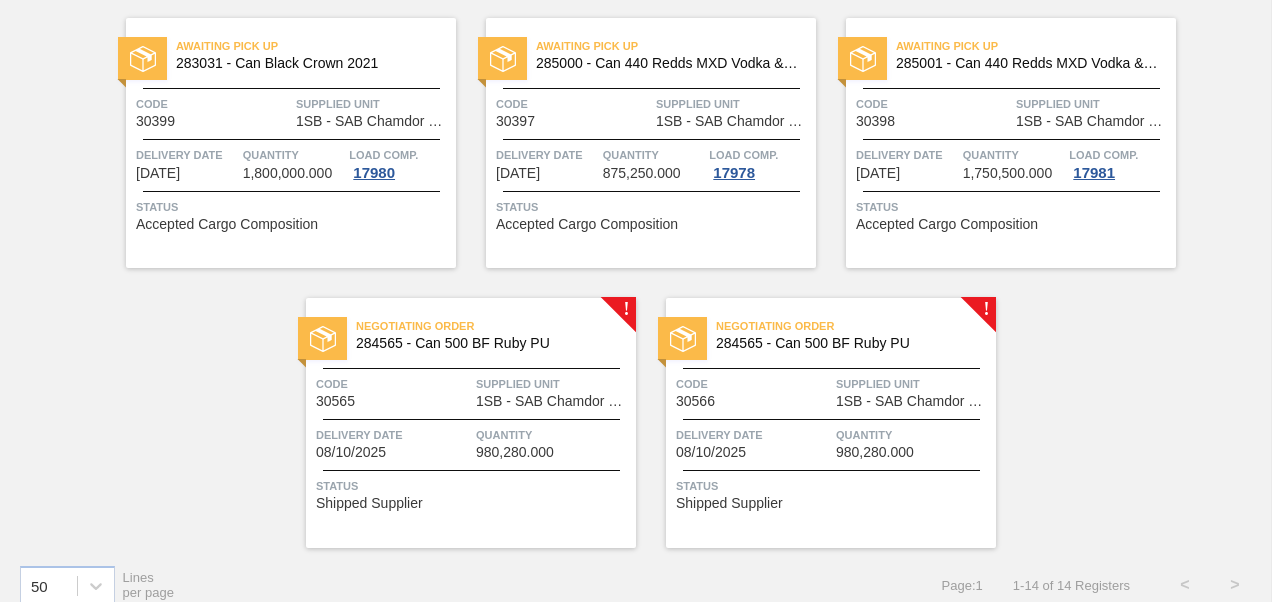 click on "Delivery Date" at bounding box center [393, 435] 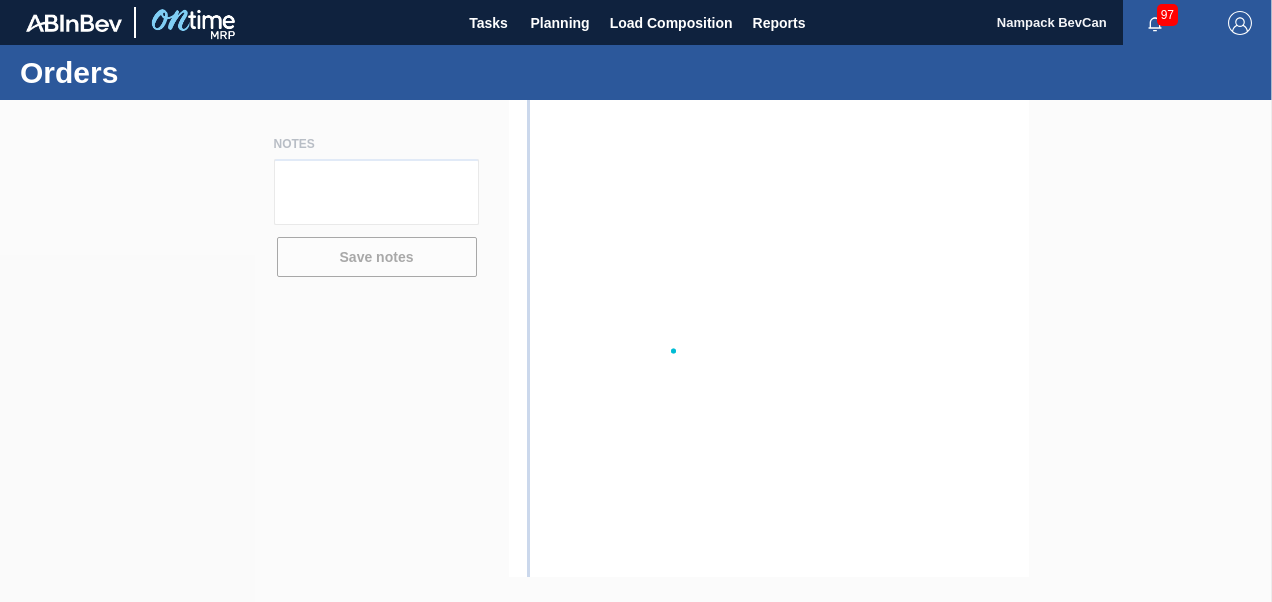 scroll, scrollTop: 0, scrollLeft: 0, axis: both 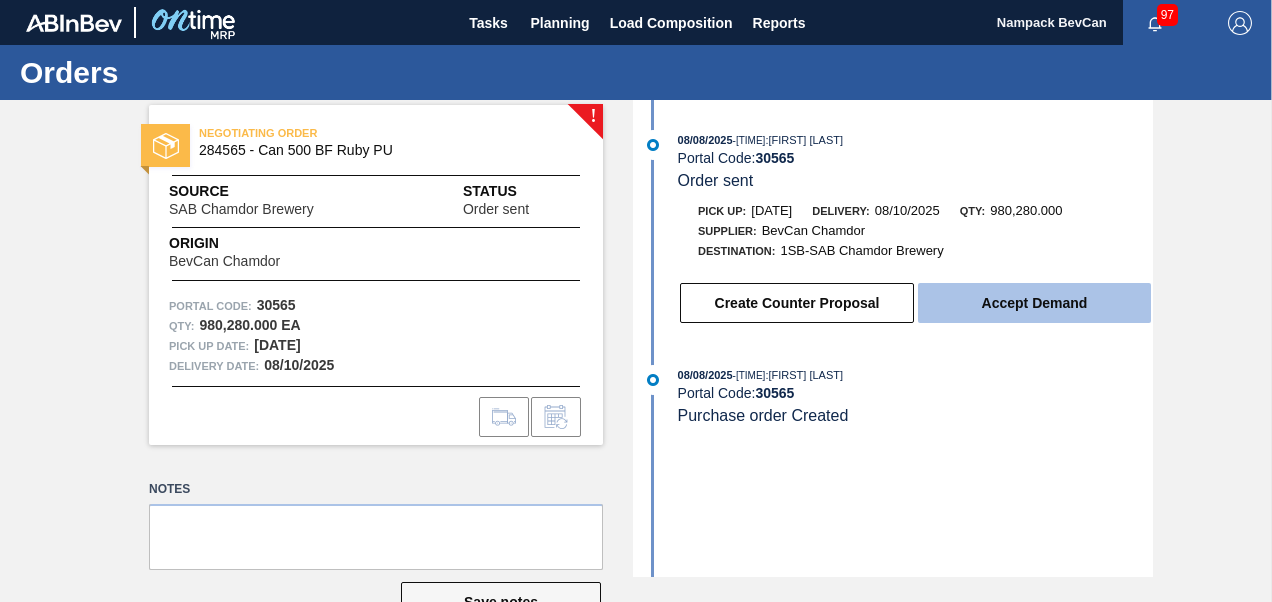 click on "Accept Demand" at bounding box center (1034, 303) 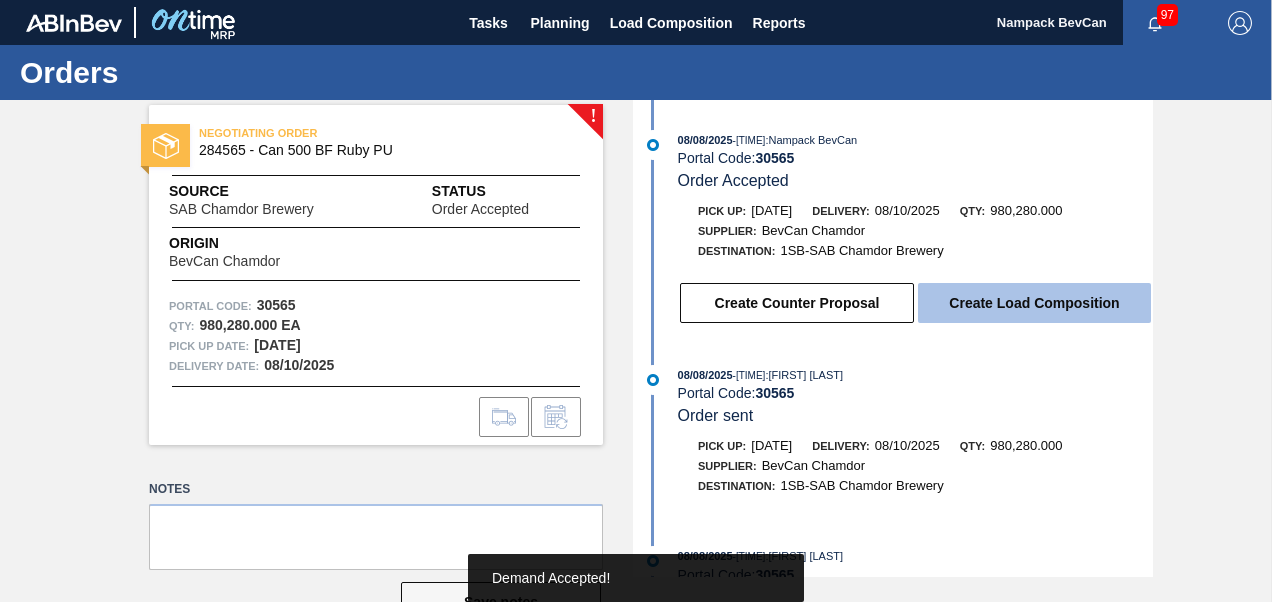 click on "Create Load Composition" at bounding box center (1034, 303) 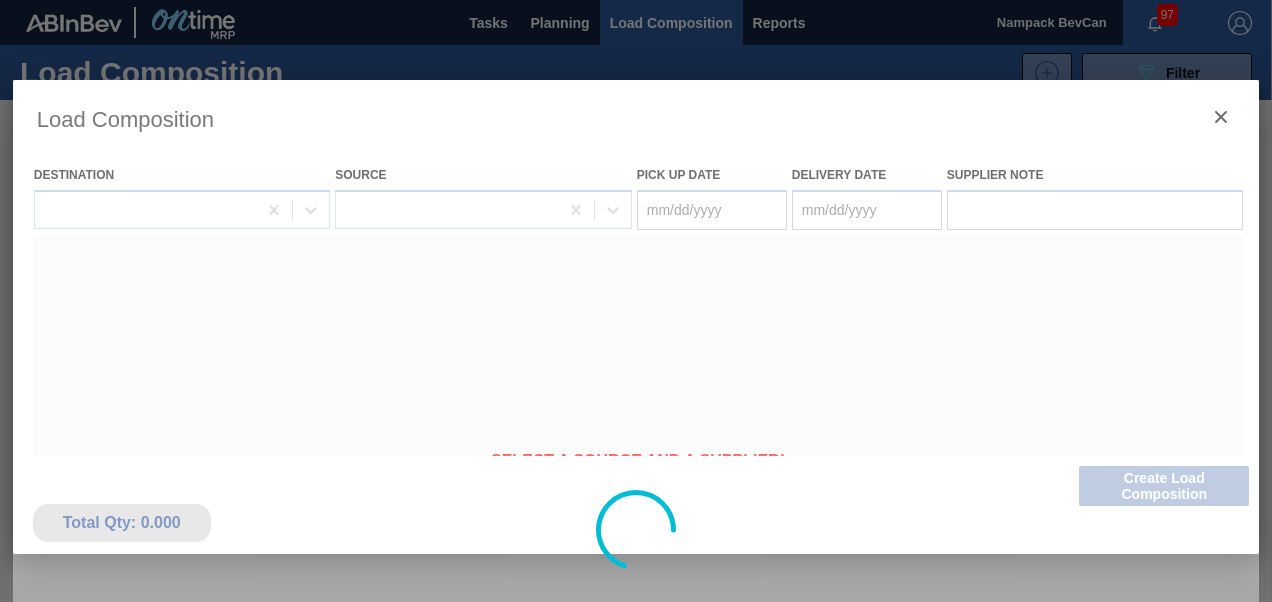 type on "[DATE]" 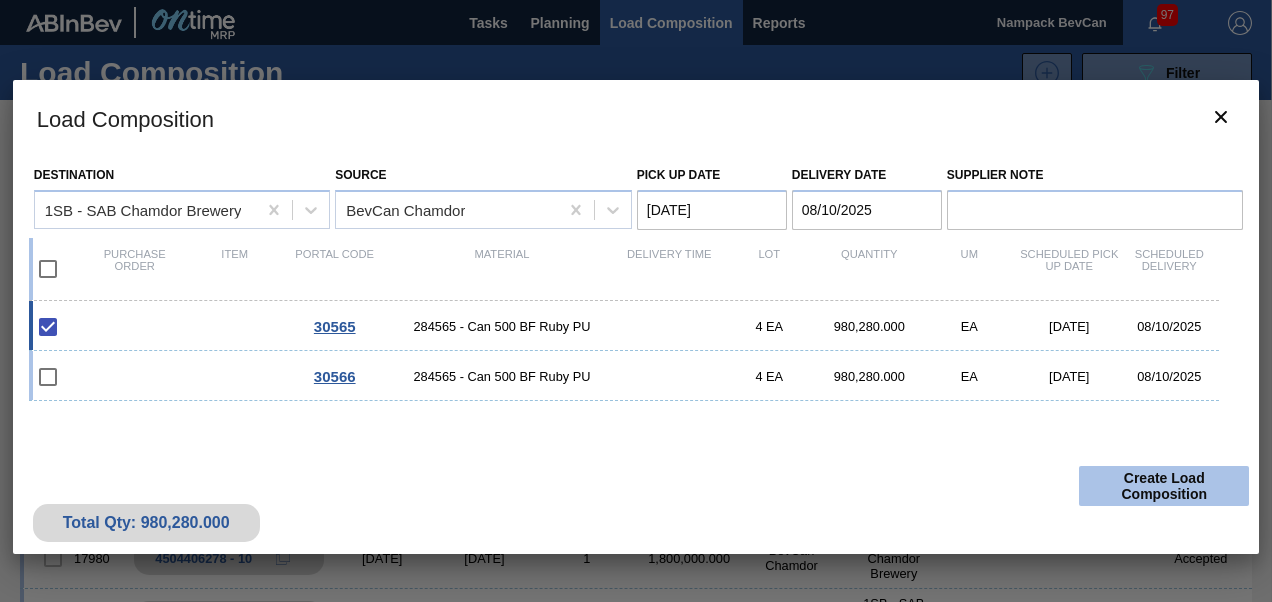click on "Create Load Composition" at bounding box center [1164, 486] 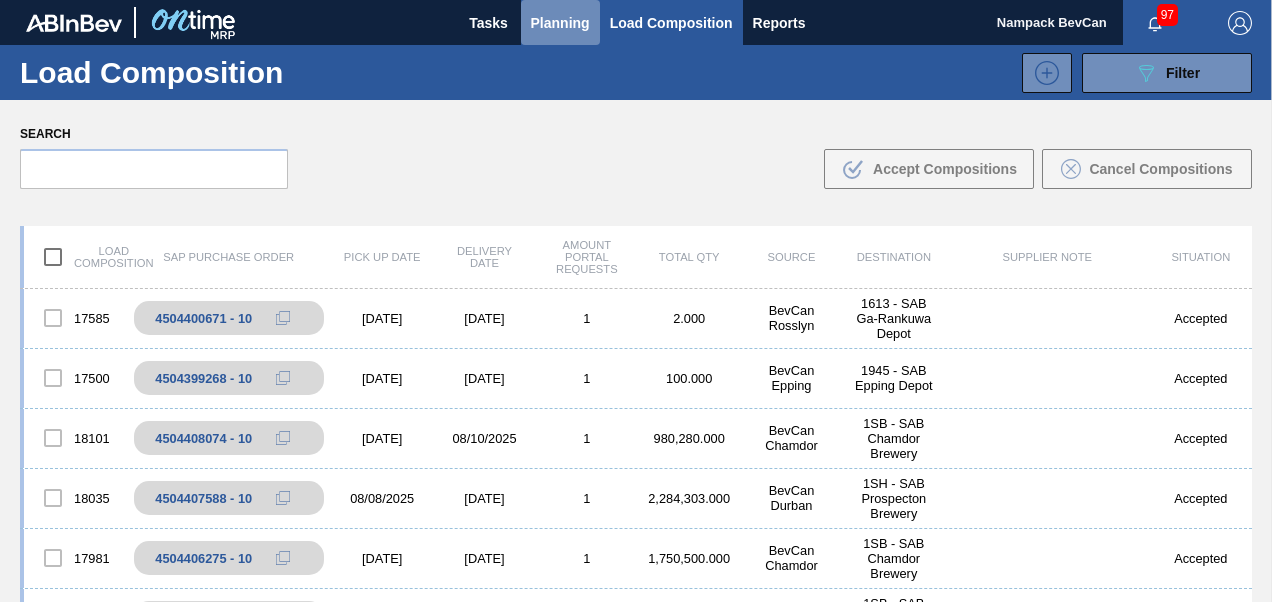 click on "Planning" at bounding box center (560, 23) 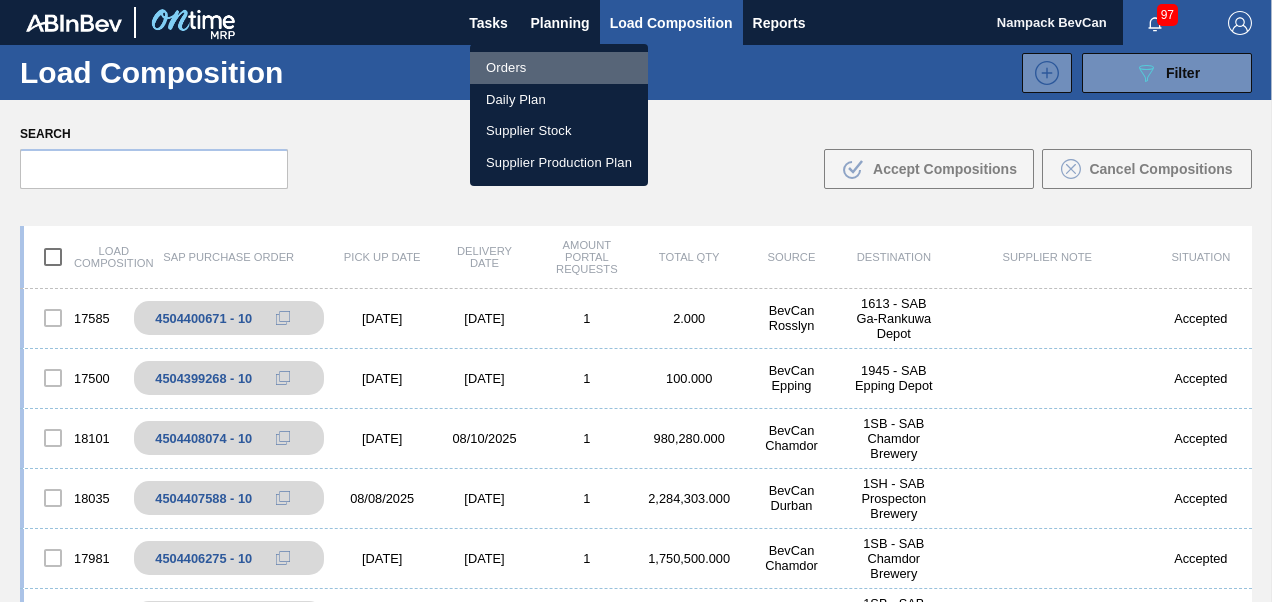 click on "Orders" at bounding box center [559, 68] 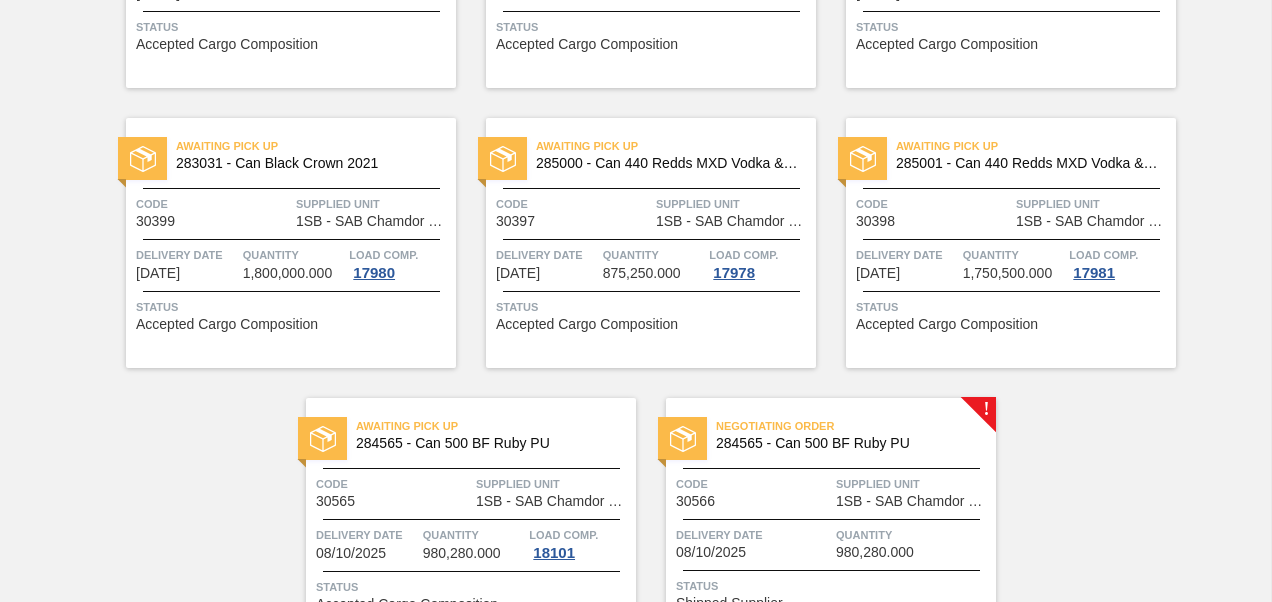 scroll, scrollTop: 1019, scrollLeft: 0, axis: vertical 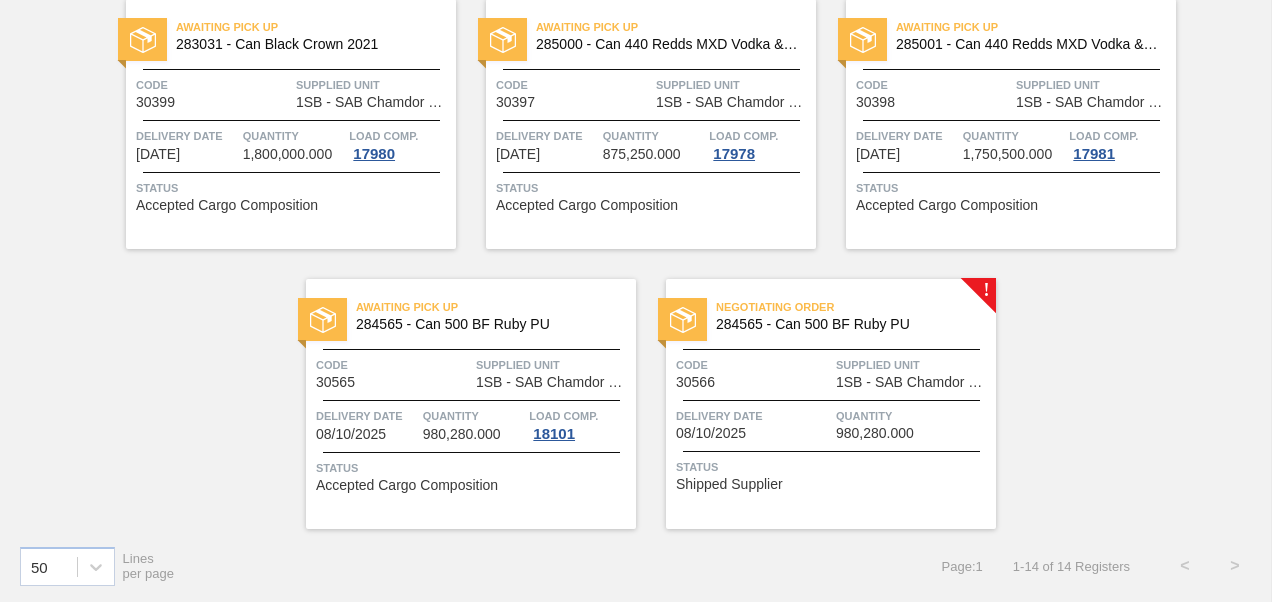 click on "Code 30566" at bounding box center (753, 372) 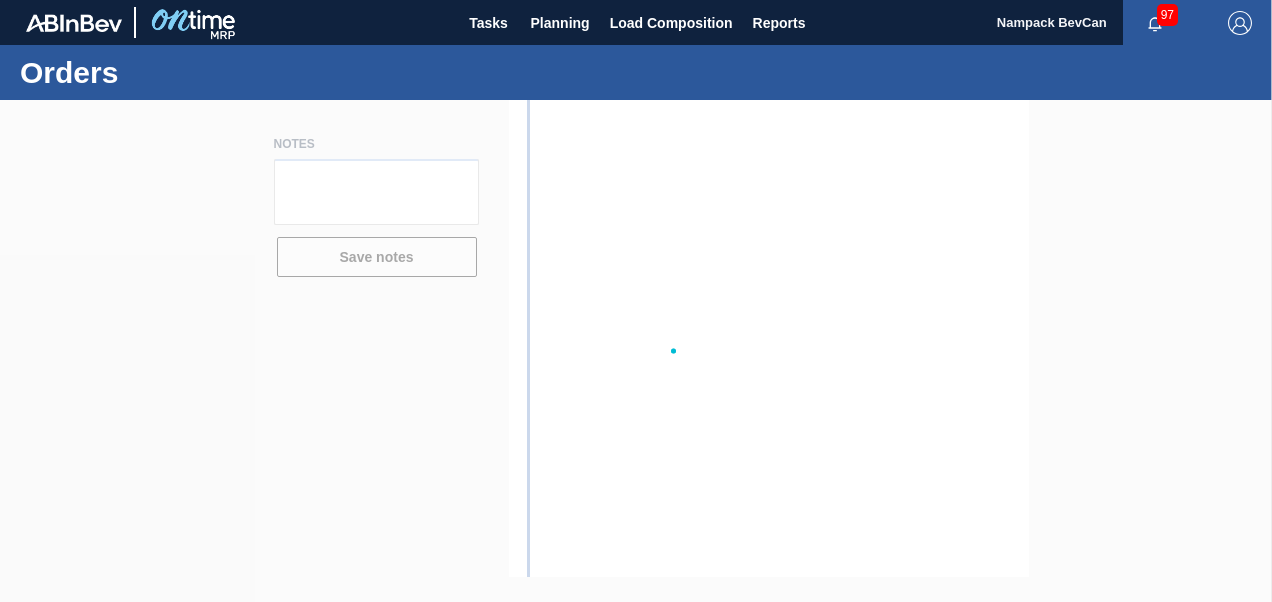 scroll, scrollTop: 0, scrollLeft: 0, axis: both 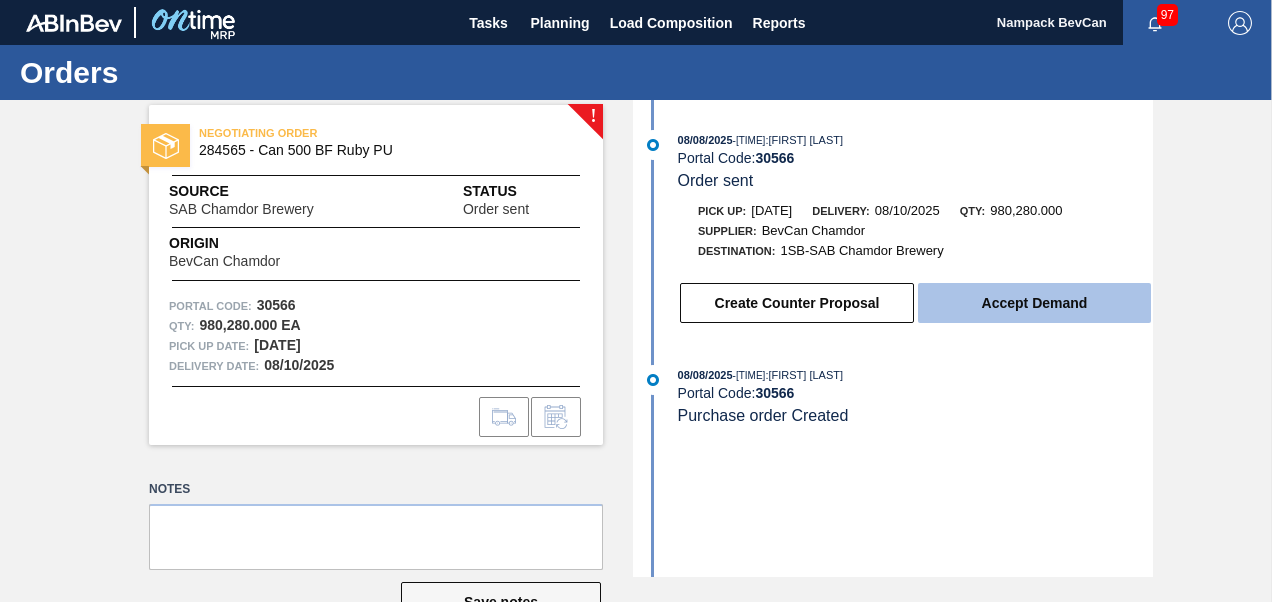 click on "Accept Demand" at bounding box center (1034, 303) 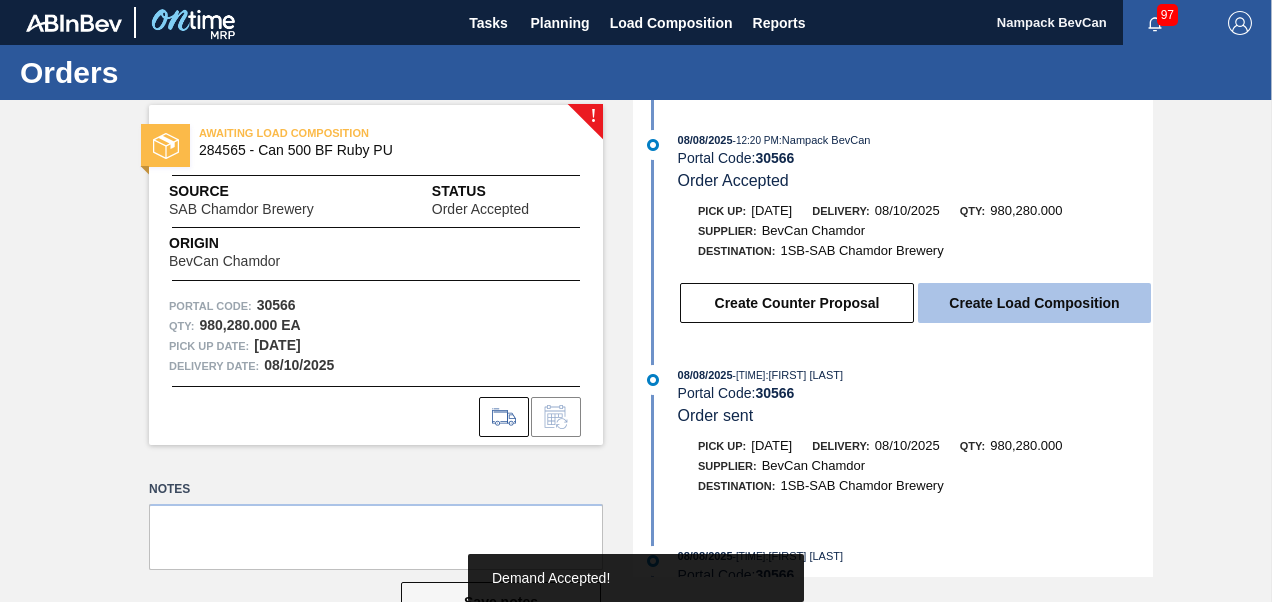 click on "Create Load Composition" at bounding box center (1034, 303) 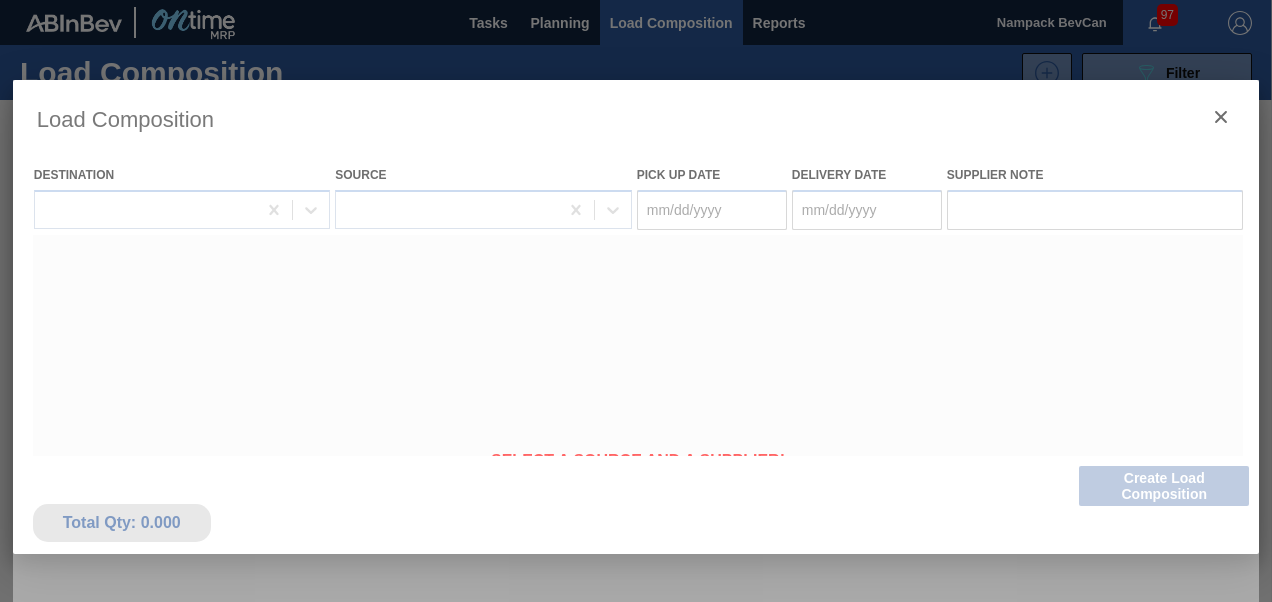 type on "[DATE]" 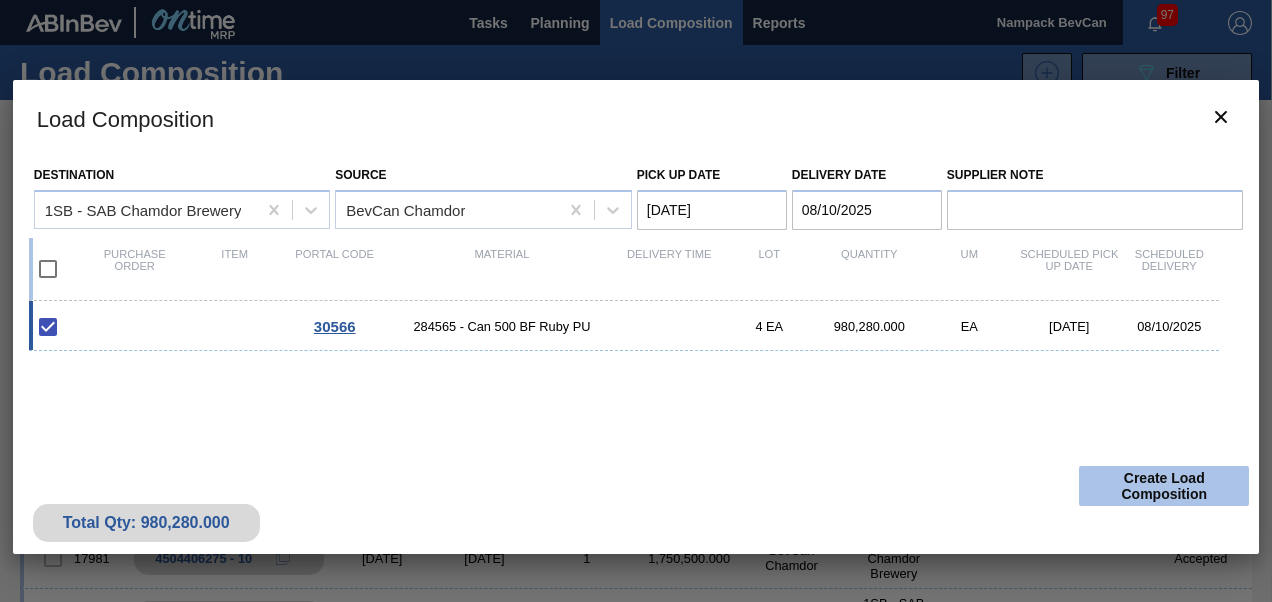 click on "Create Load Composition" at bounding box center [1164, 486] 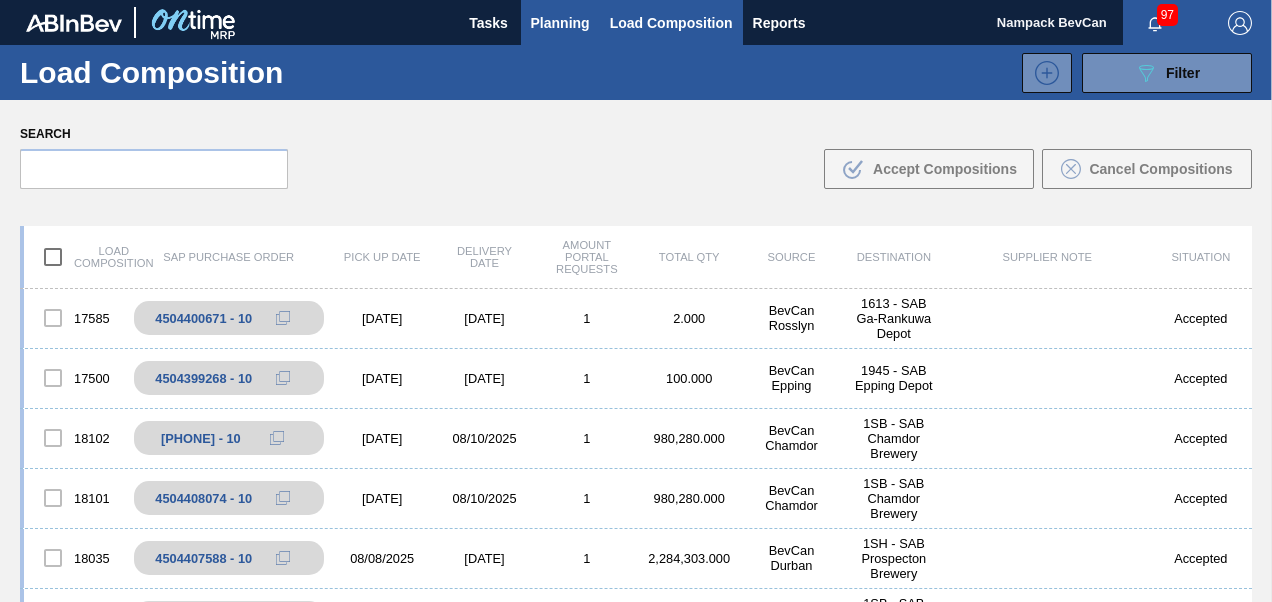 click on "Planning" at bounding box center (560, 23) 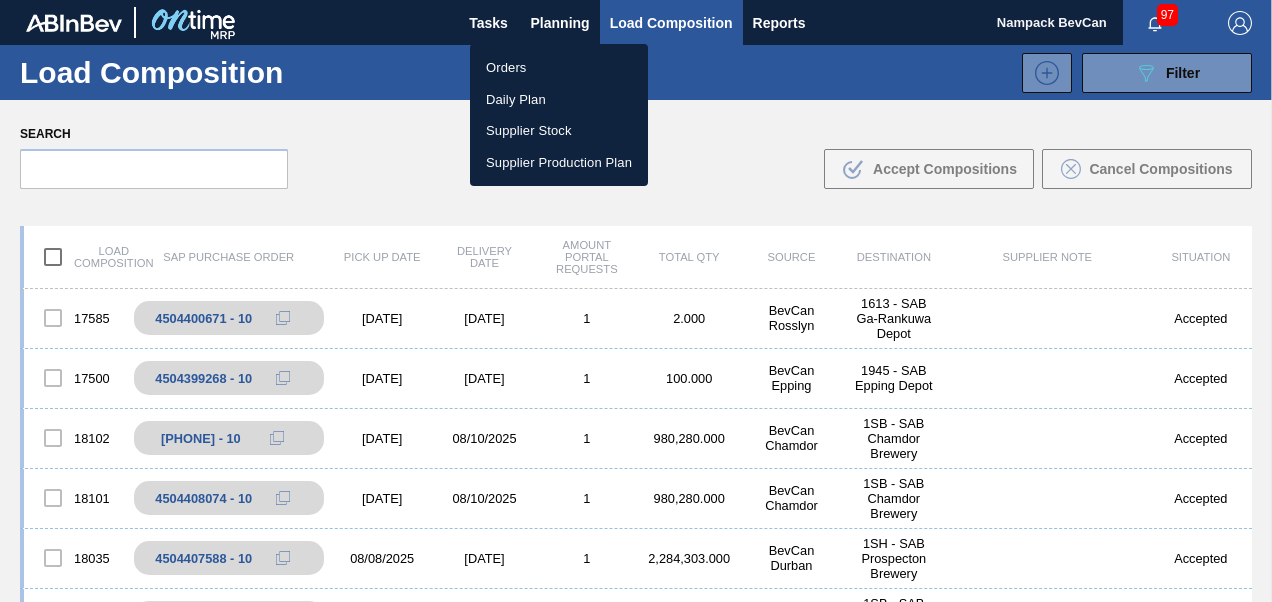 click on "Orders" at bounding box center (559, 68) 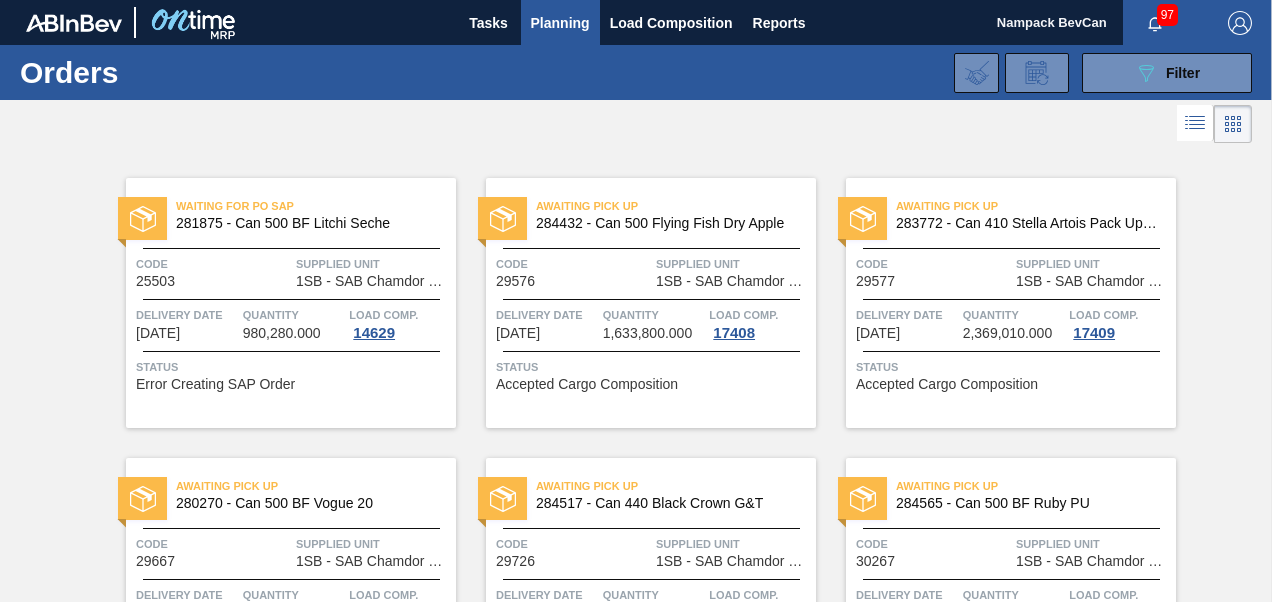 click on "Awaiting Pick Up 284432 - Can 500 Flying Fish Dry Apple Code 29576 Supplied Unit 1SB - SAB Chamdor Brewery Delivery Date [DATE] Quantity 1,633,800.000 Load Comp. 17408 Status Accepted Cargo Composition" at bounding box center [636, 303] 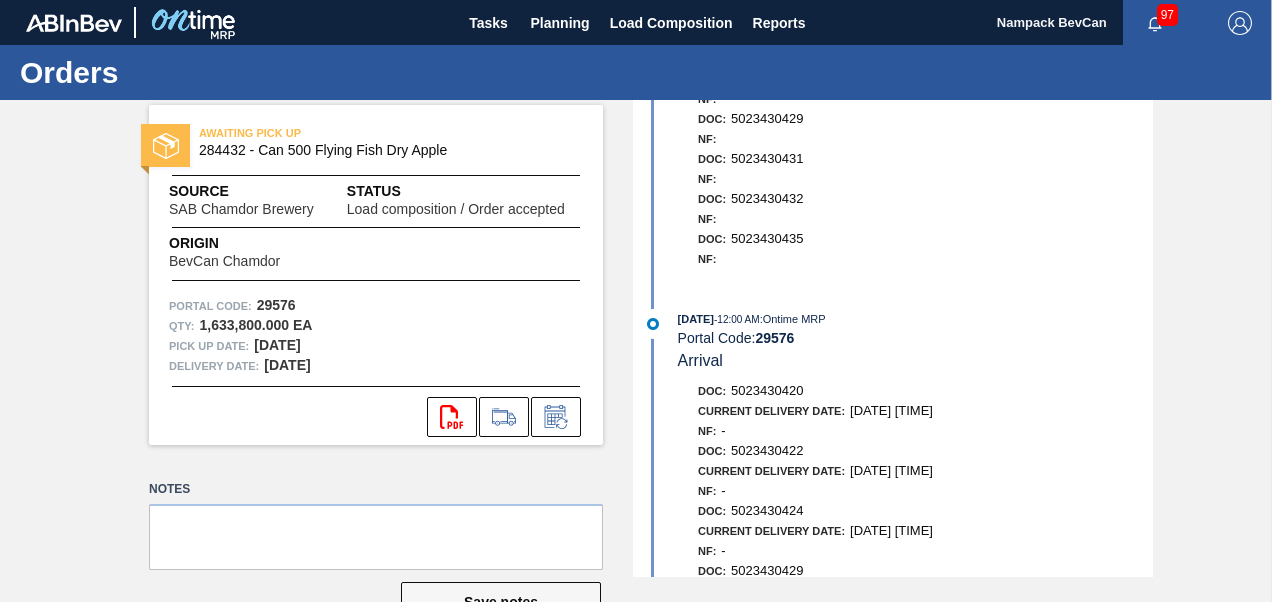 scroll, scrollTop: 300, scrollLeft: 0, axis: vertical 